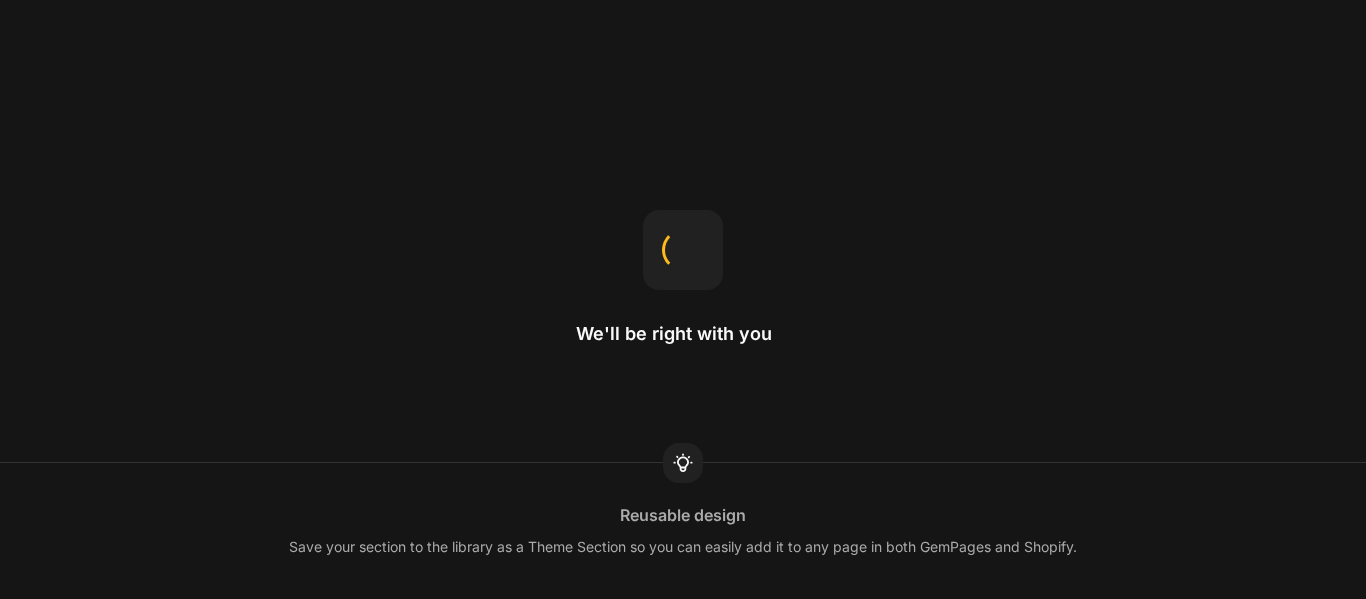 scroll, scrollTop: 0, scrollLeft: 0, axis: both 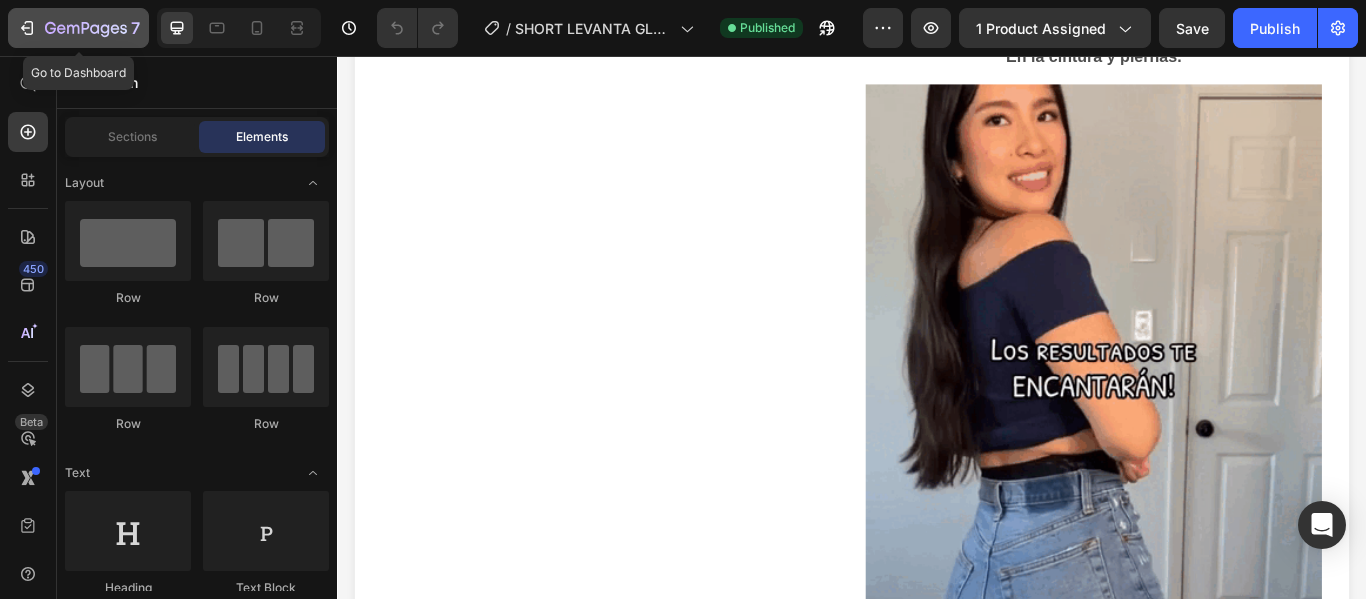 click 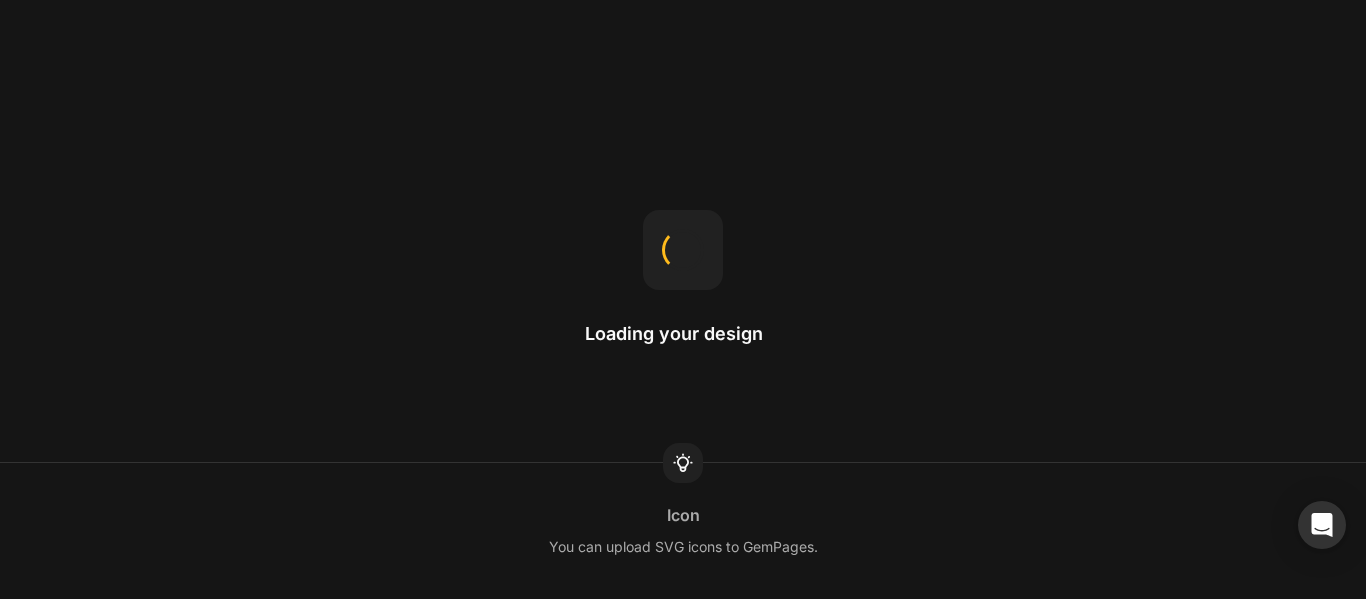 scroll, scrollTop: 0, scrollLeft: 0, axis: both 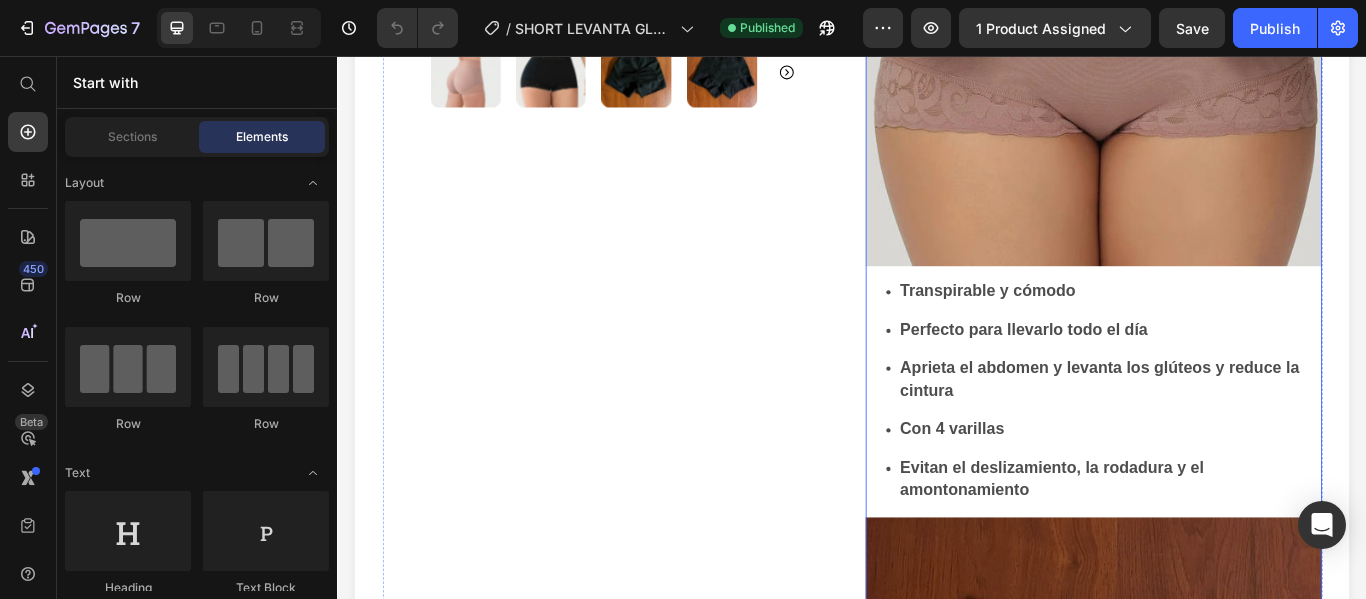 click on "Transpirable y cómodo
Perfecto para llevarlo todo el día
Aprieta el abdomen y levanta los glúteos y reduce la cintura" at bounding box center [1219, 388] 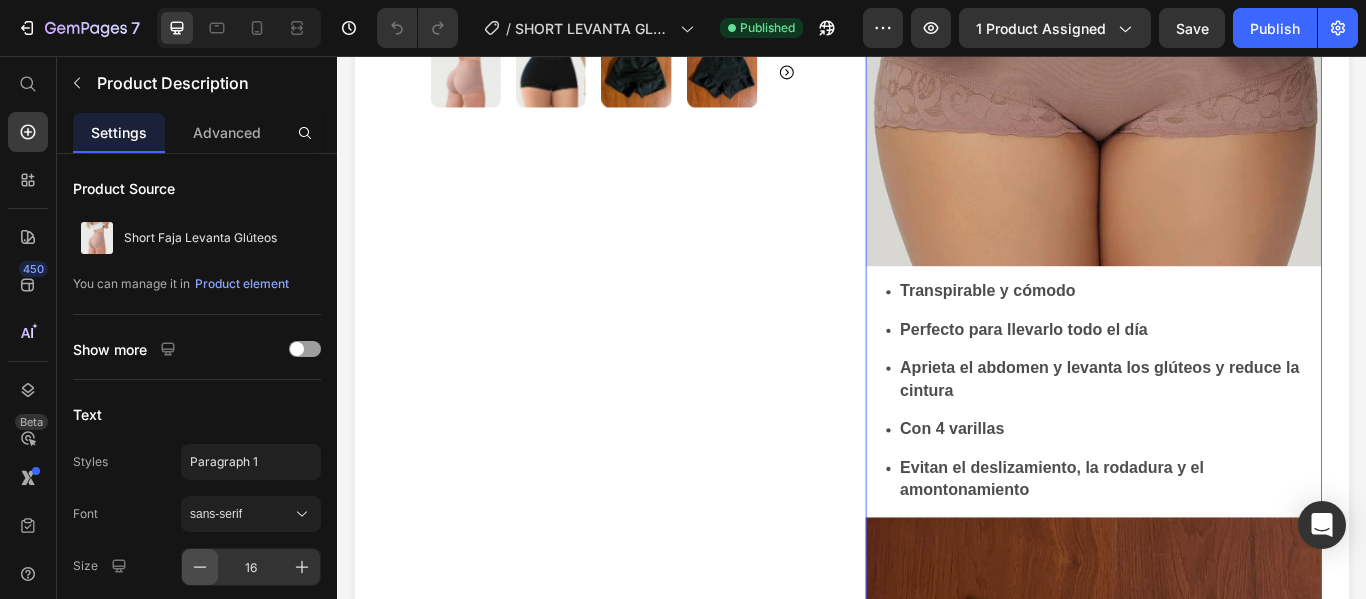 scroll, scrollTop: 303, scrollLeft: 0, axis: vertical 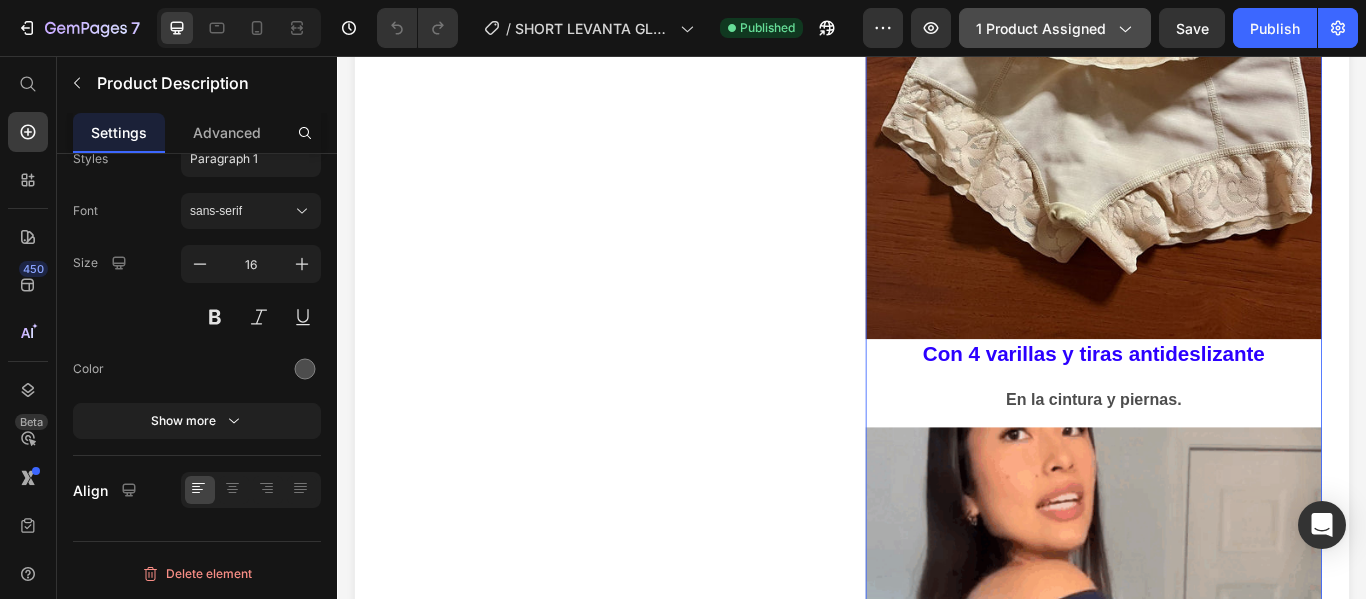 click on "1 product assigned" 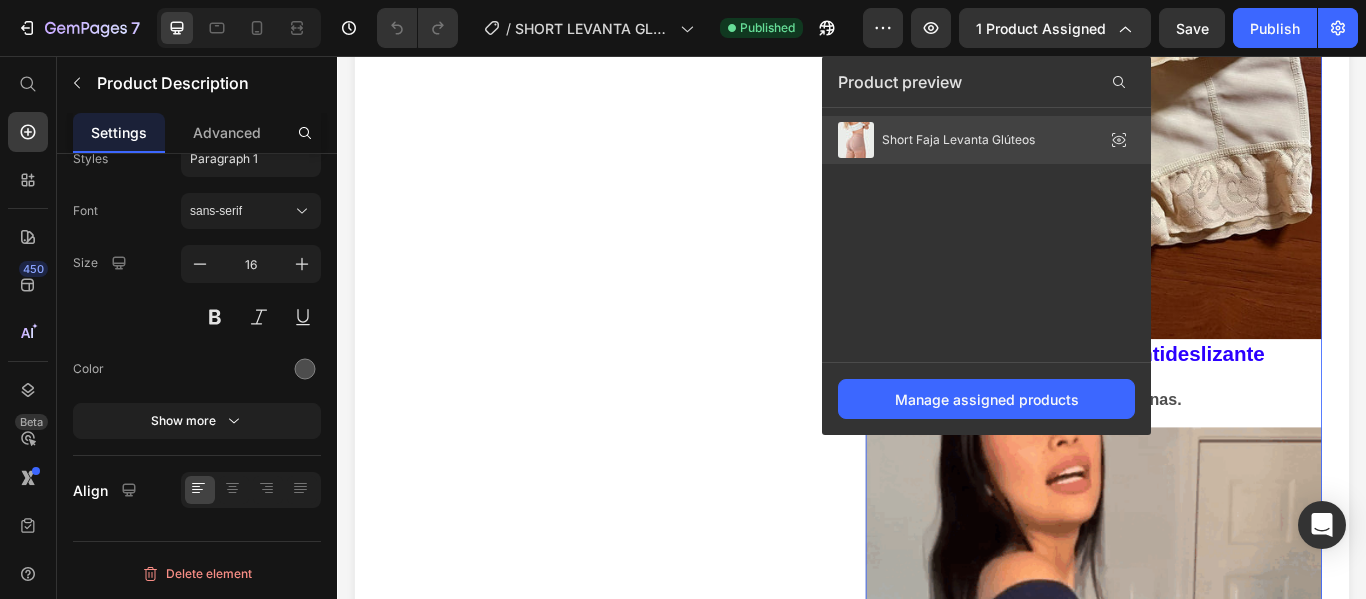 click on "Short Faja Levanta Glúteos" at bounding box center (936, 140) 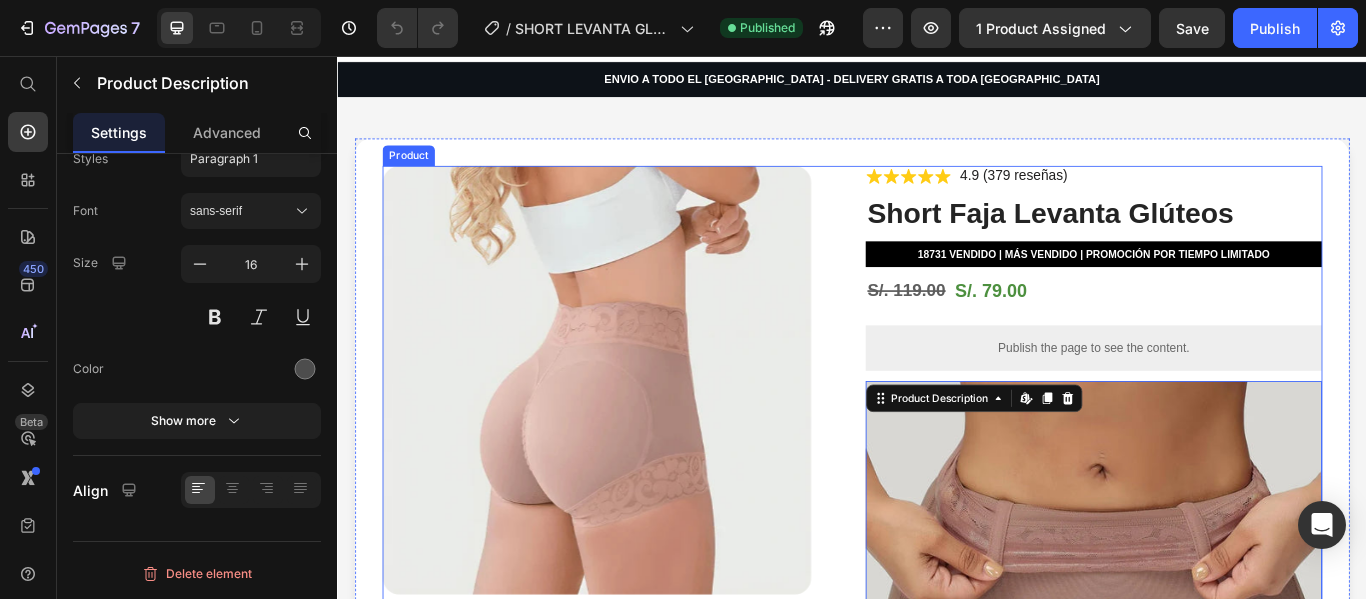 scroll, scrollTop: 0, scrollLeft: 0, axis: both 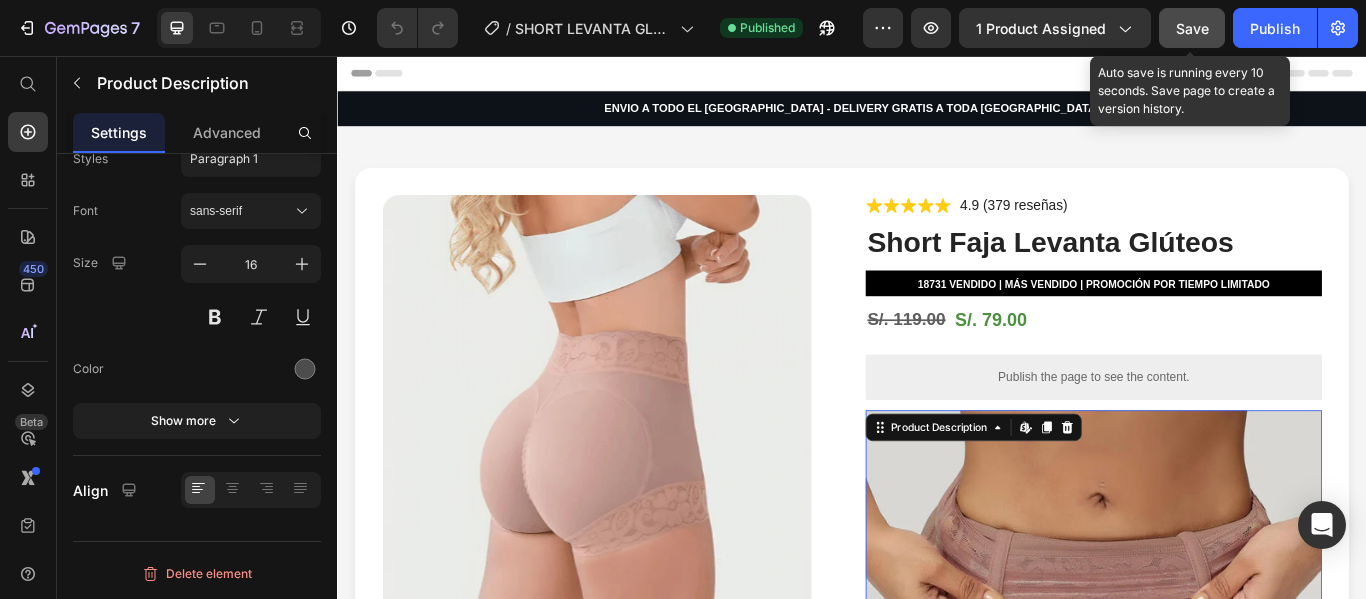 click on "Save" at bounding box center [1192, 28] 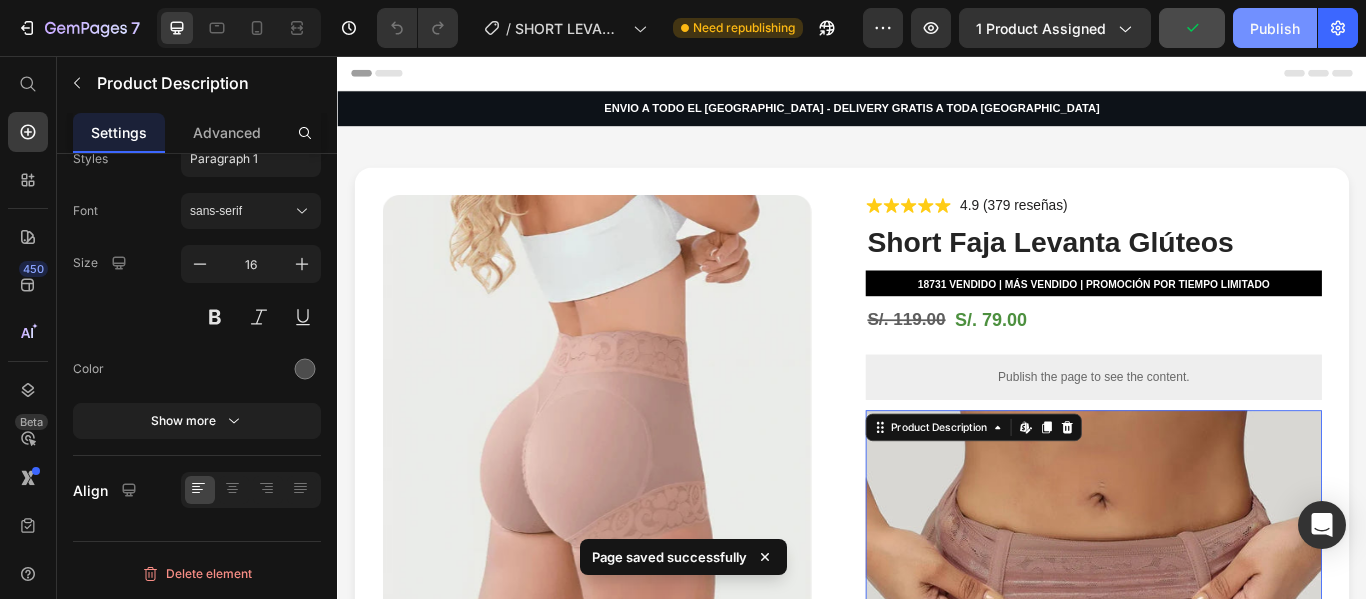 click on "Publish" at bounding box center (1275, 28) 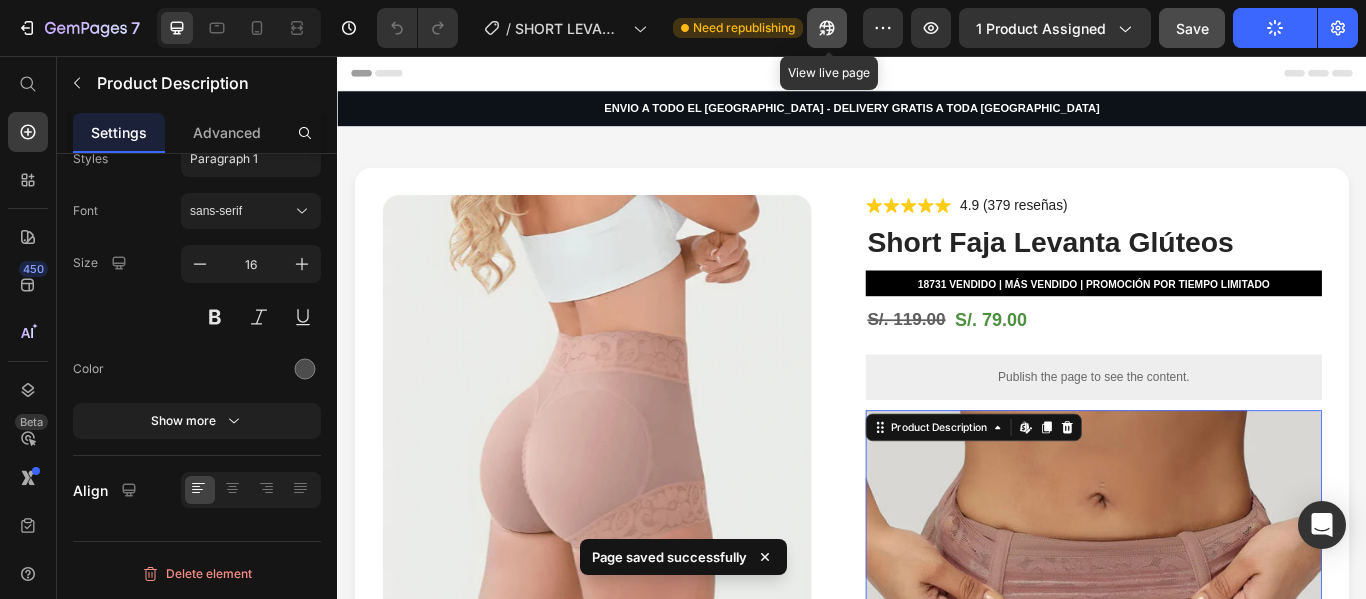 click 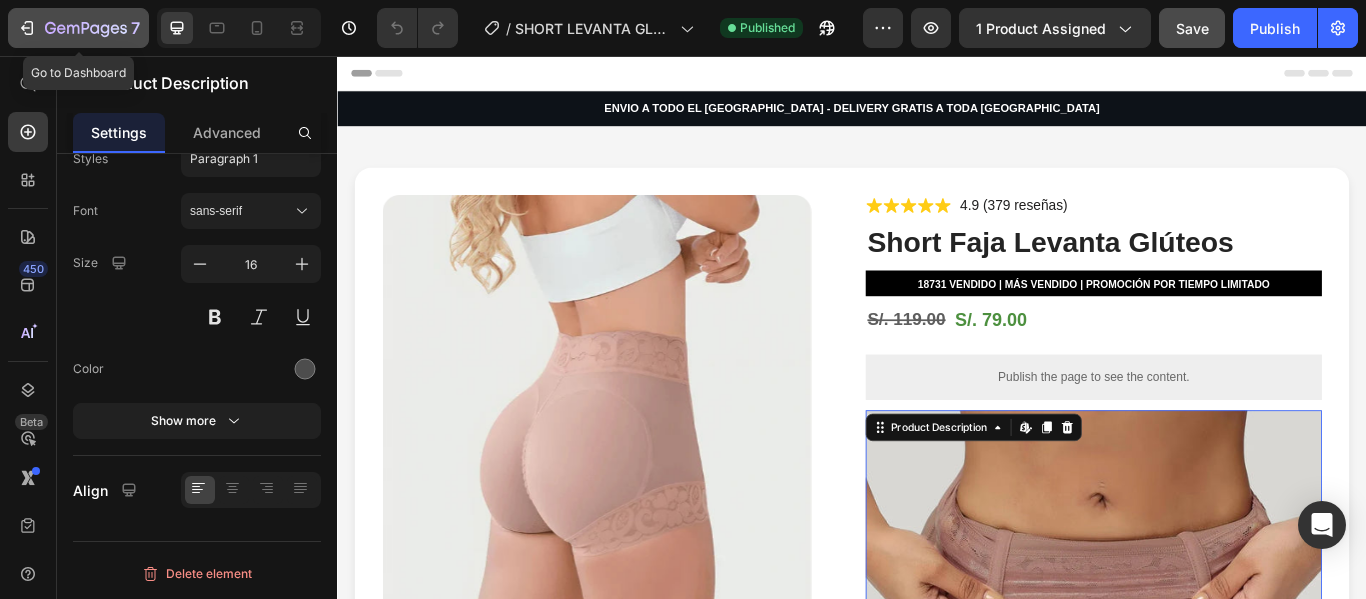 click 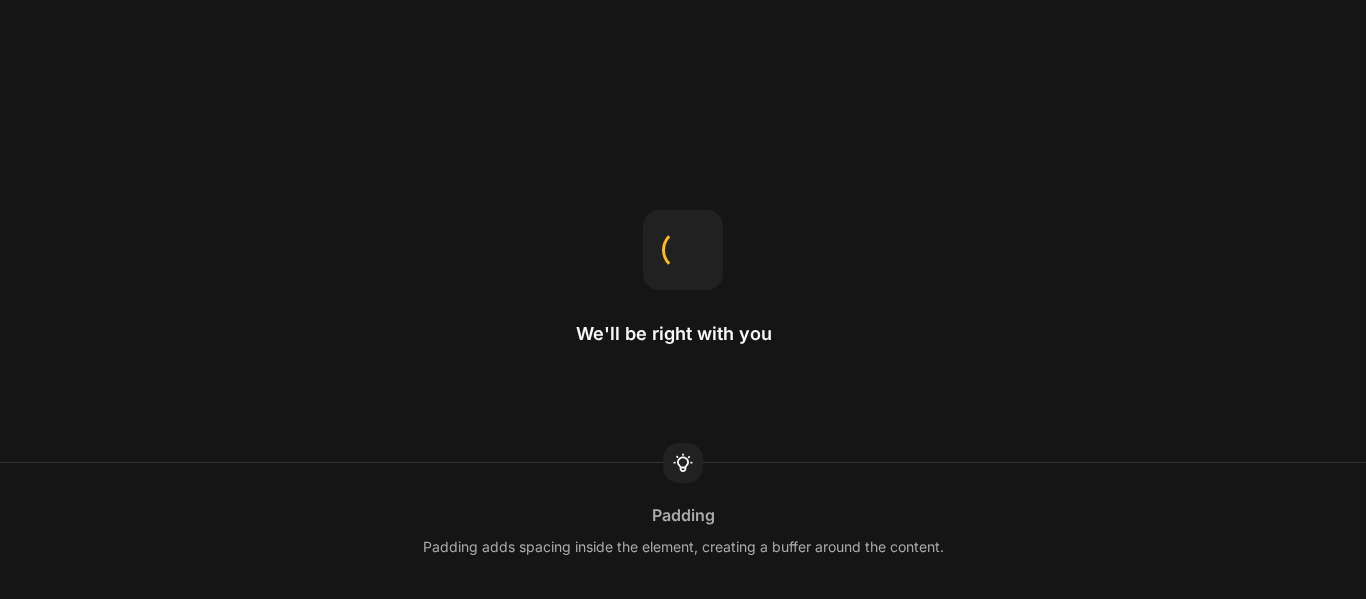 scroll, scrollTop: 0, scrollLeft: 0, axis: both 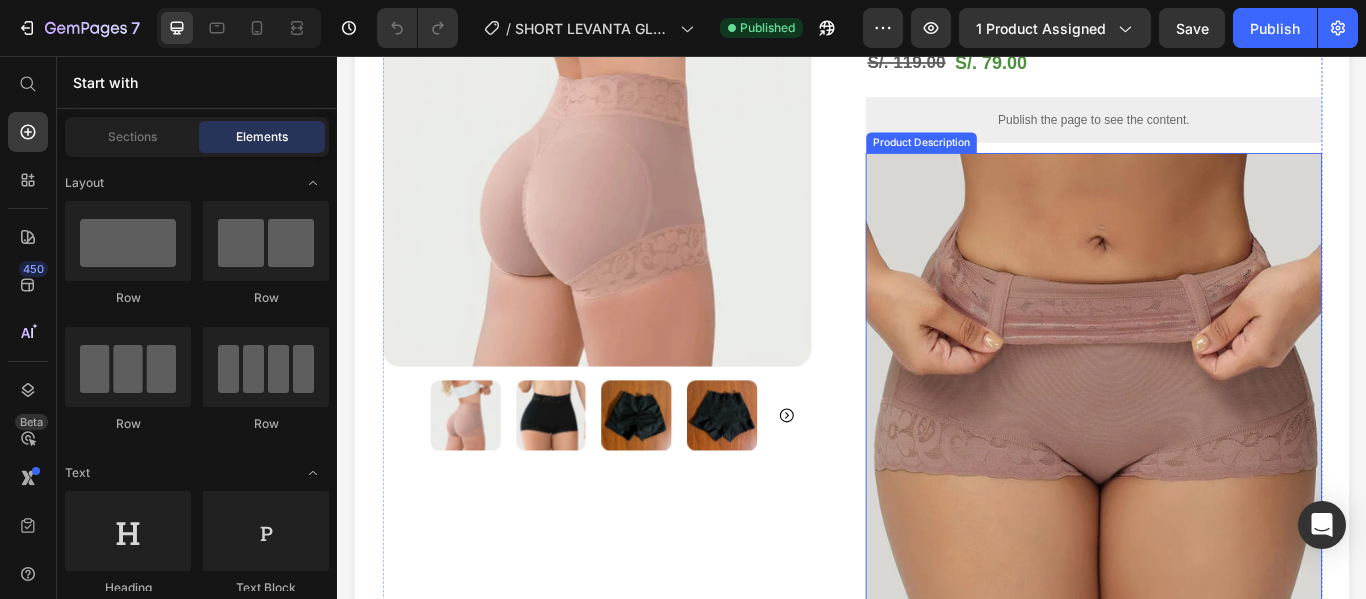 click at bounding box center [1219, 435] 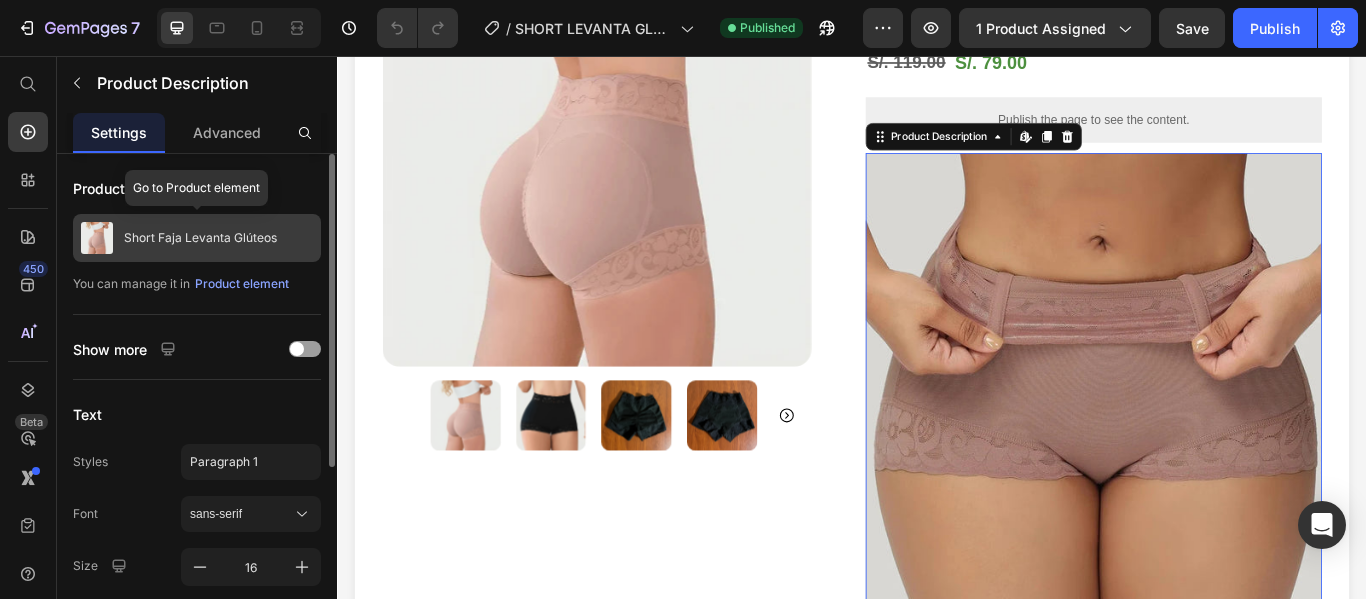 click on "Short Faja Levanta Glúteos" at bounding box center (200, 238) 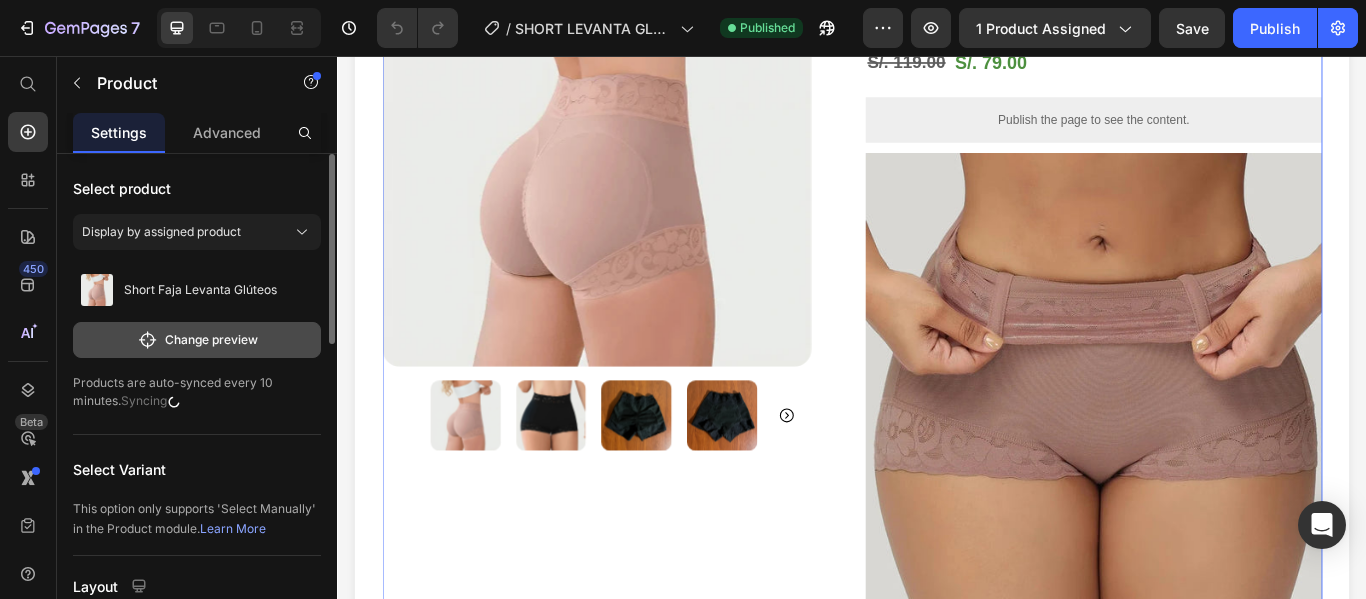 click on "Change preview" at bounding box center [197, 340] 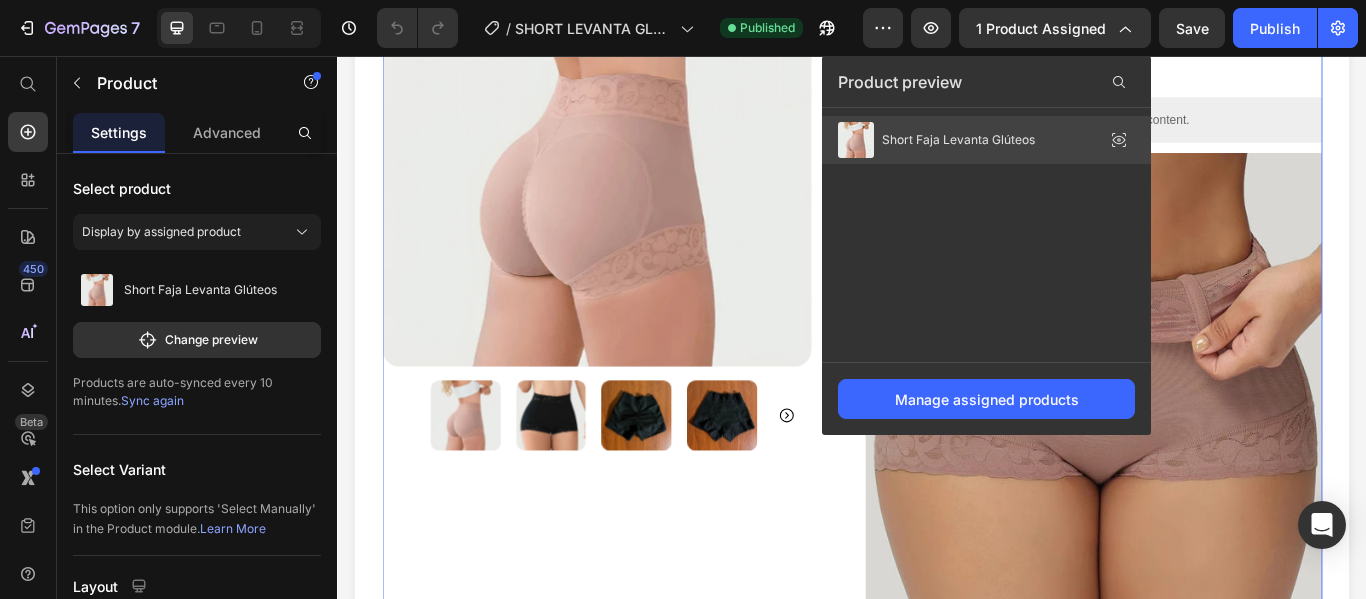 click on "Short Faja Levanta Glúteos" at bounding box center (958, 140) 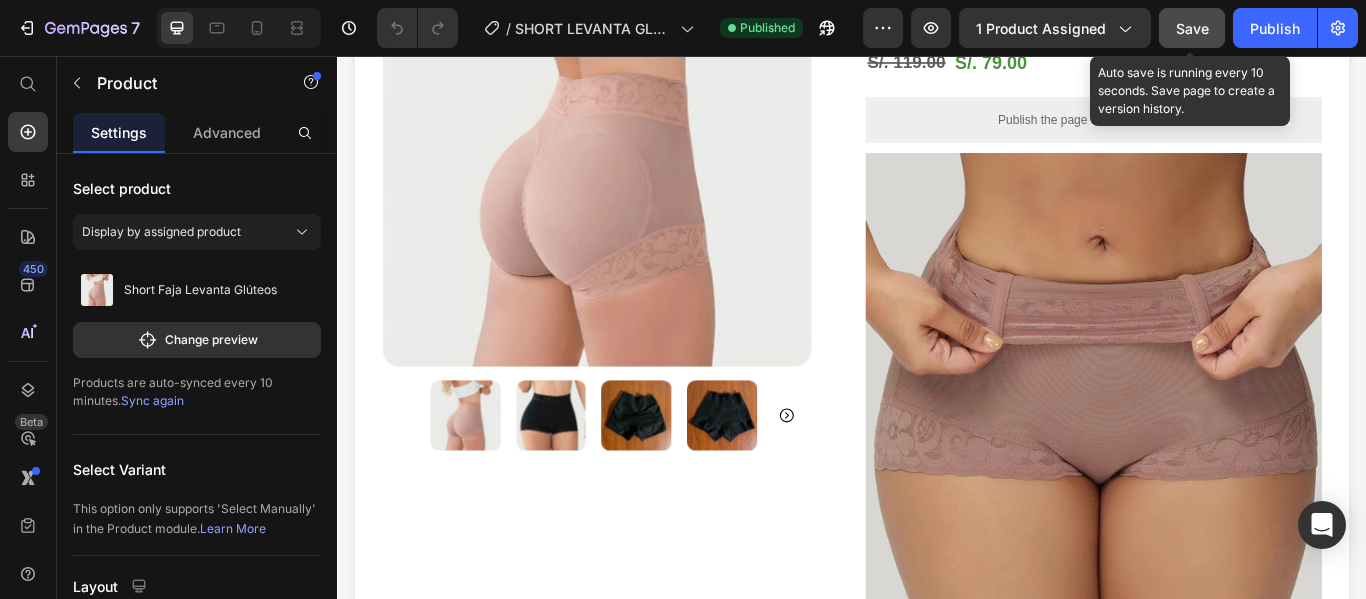 click on "Save" at bounding box center (1192, 28) 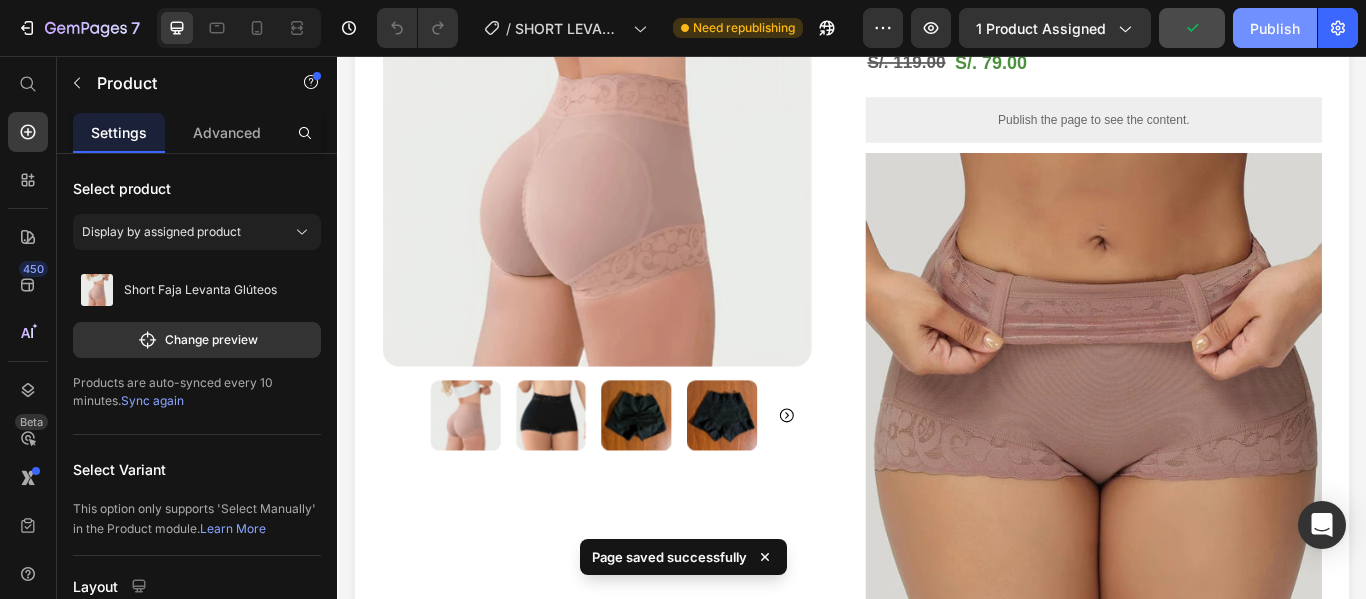 click on "Publish" at bounding box center [1275, 28] 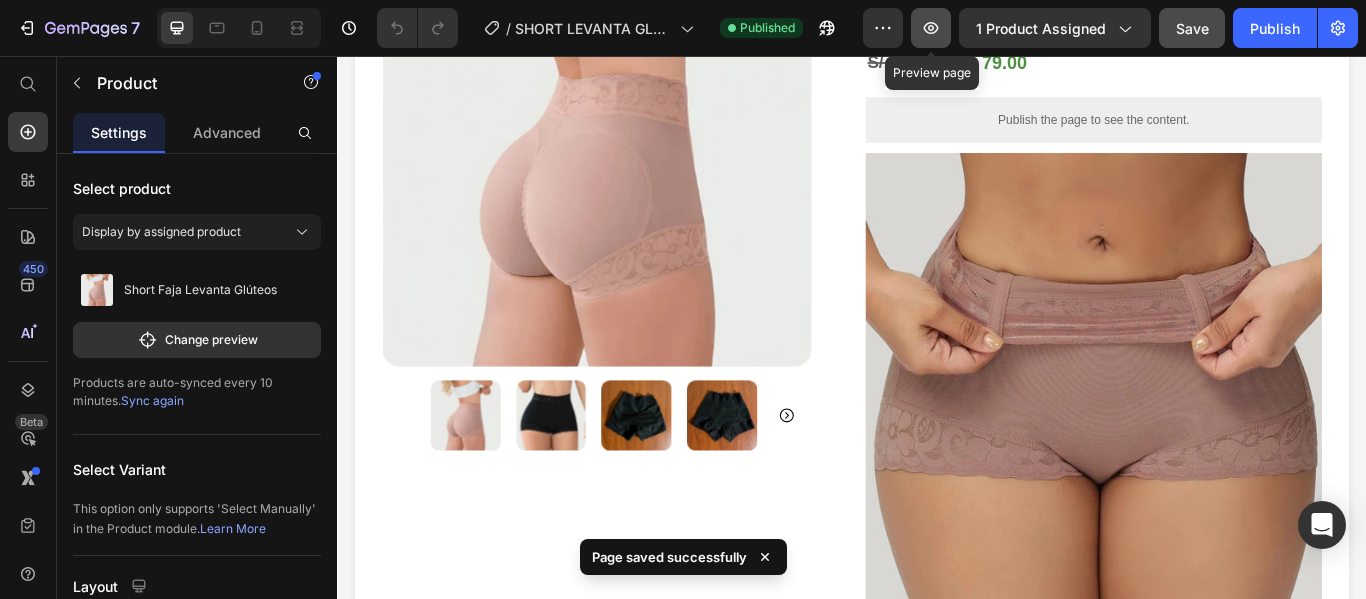 click 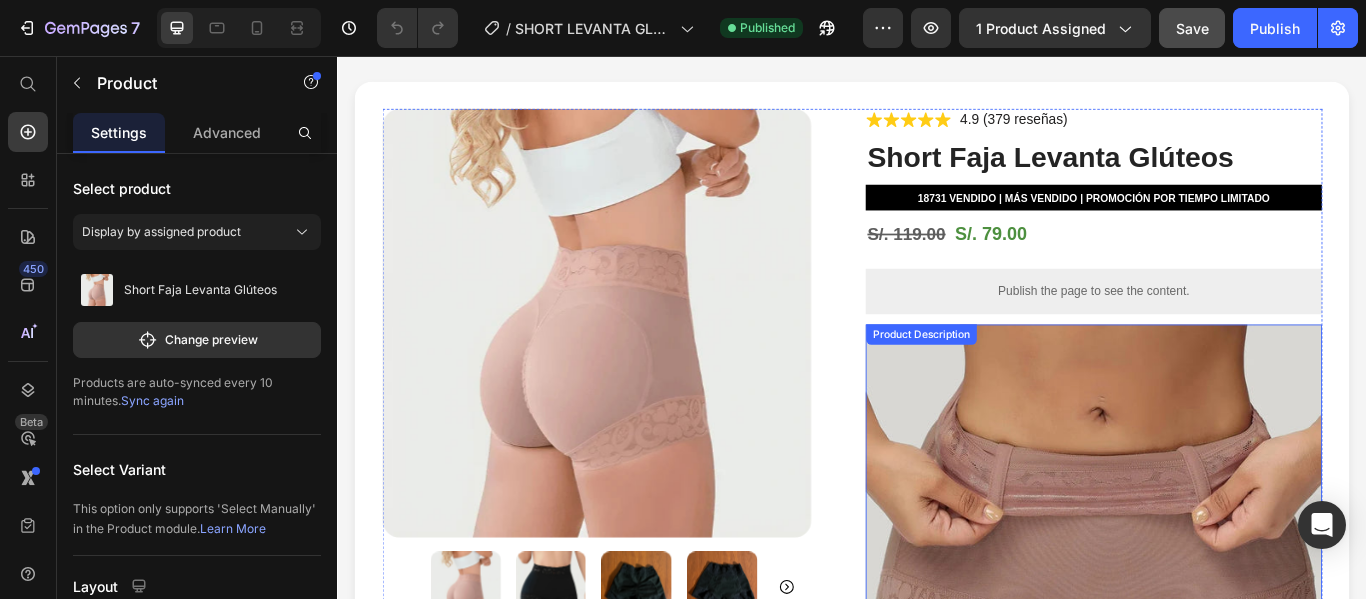 scroll, scrollTop: 0, scrollLeft: 0, axis: both 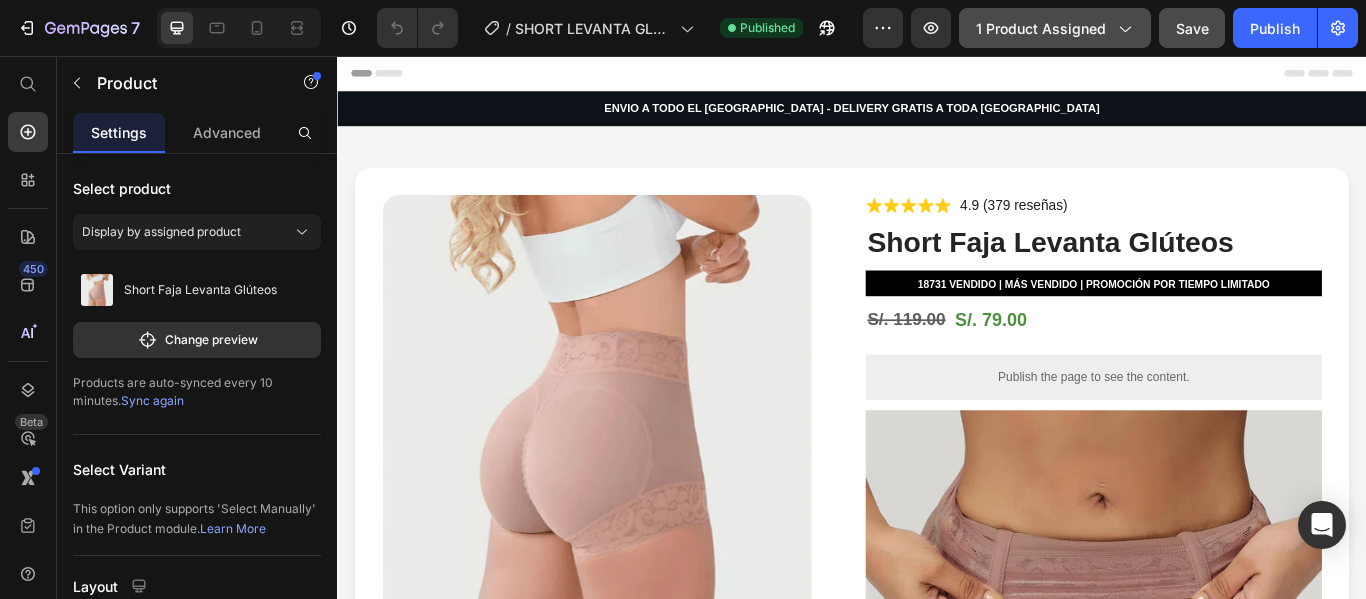 click 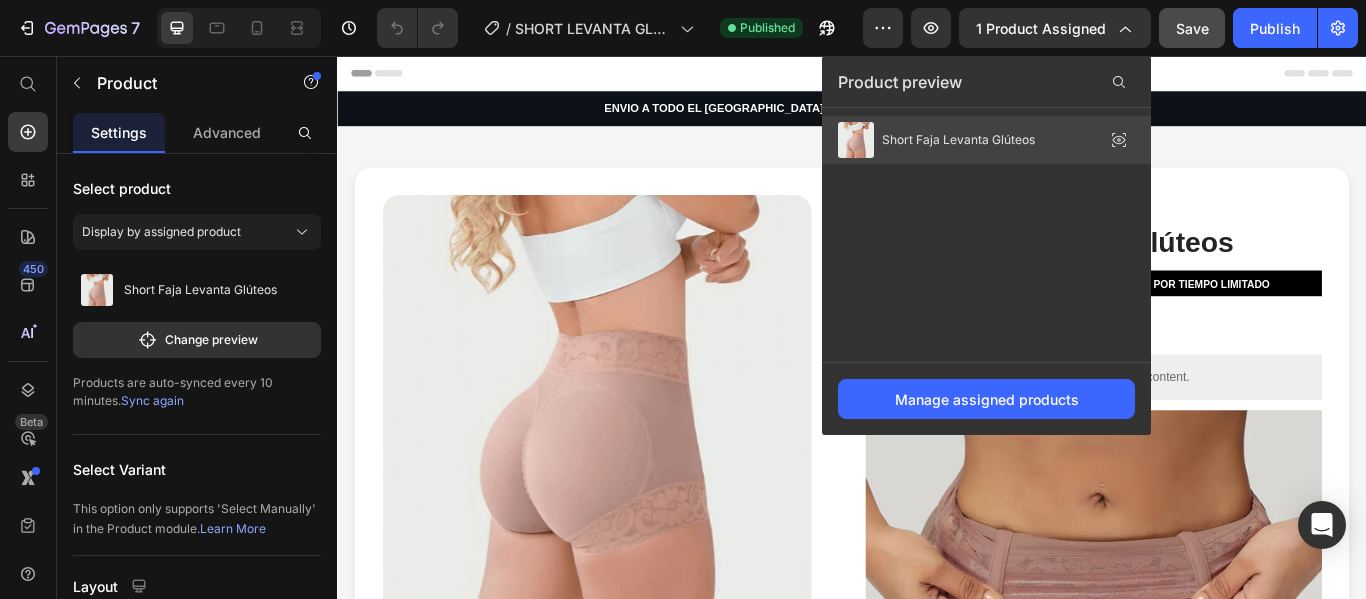 click on "Short Faja Levanta Glúteos" at bounding box center [936, 140] 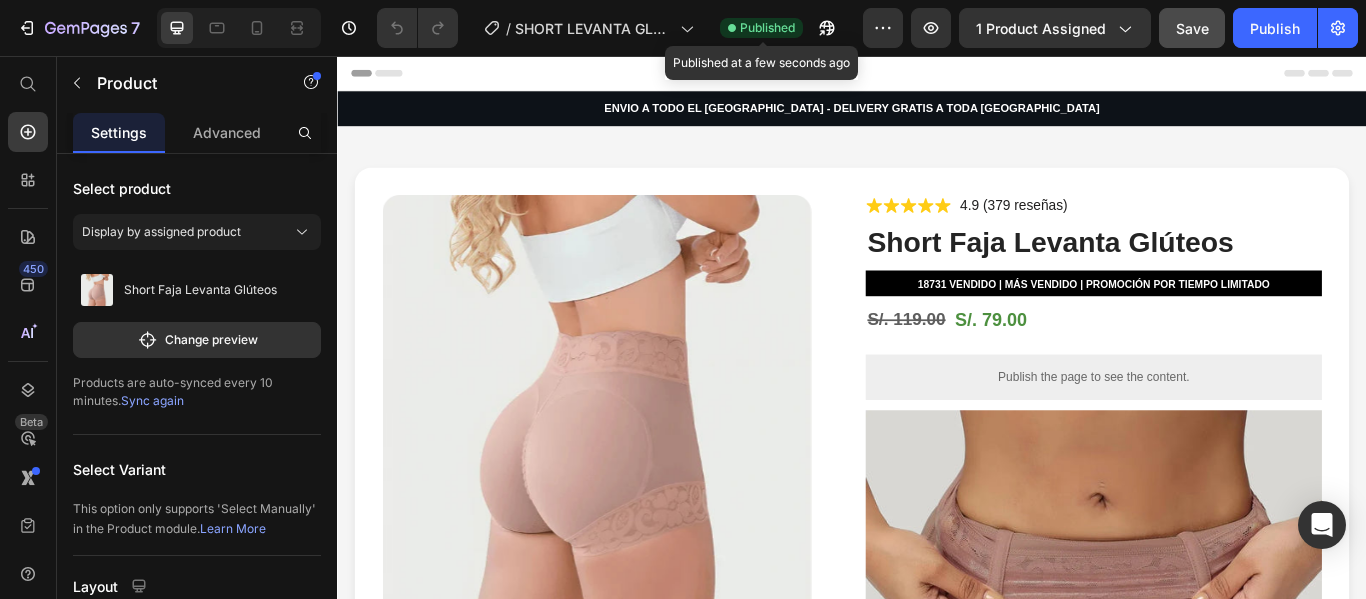 click on "Published" at bounding box center (767, 28) 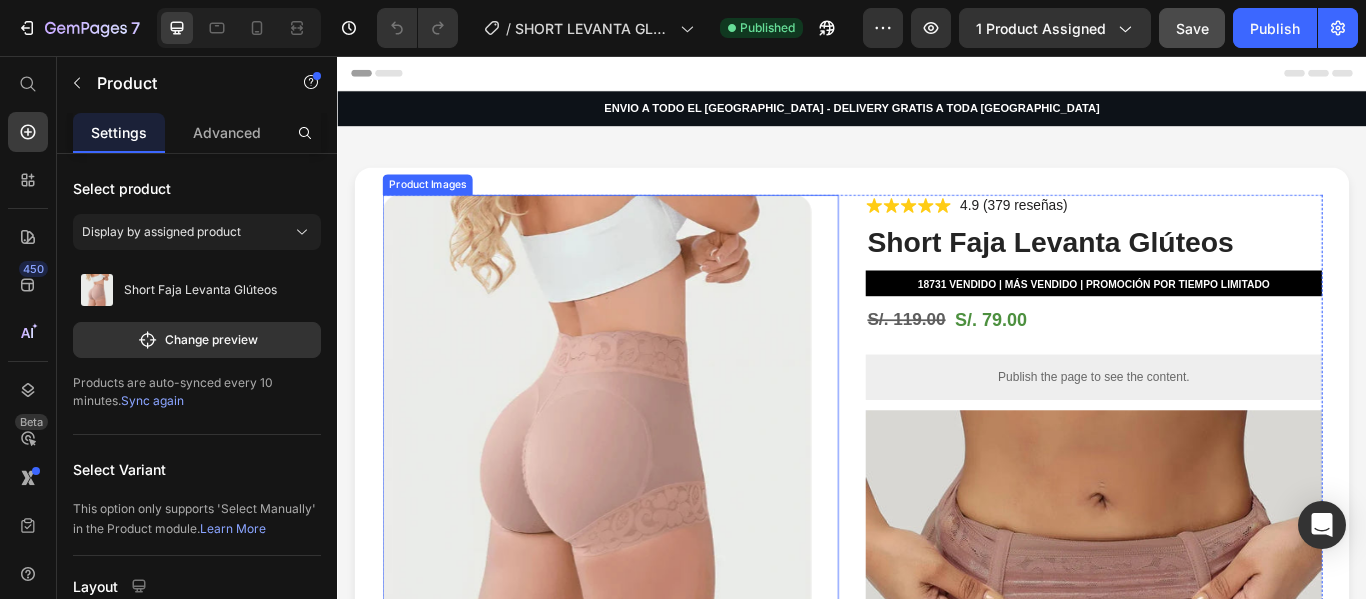 click at bounding box center (639, 468) 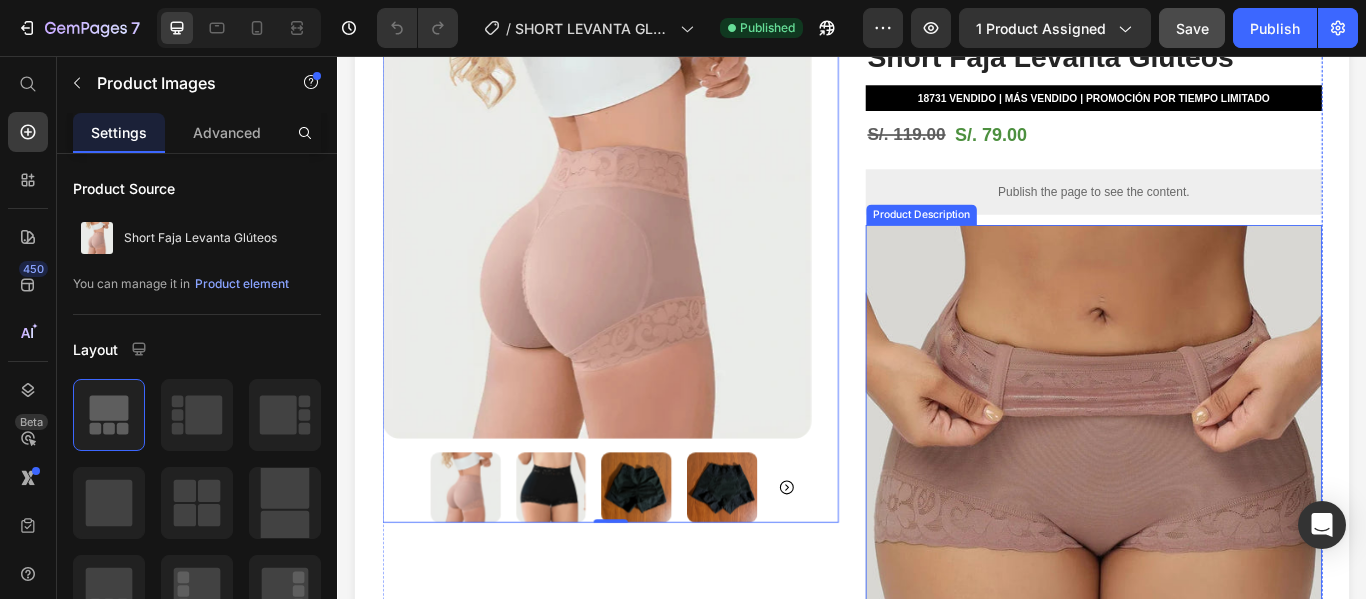 scroll, scrollTop: 200, scrollLeft: 0, axis: vertical 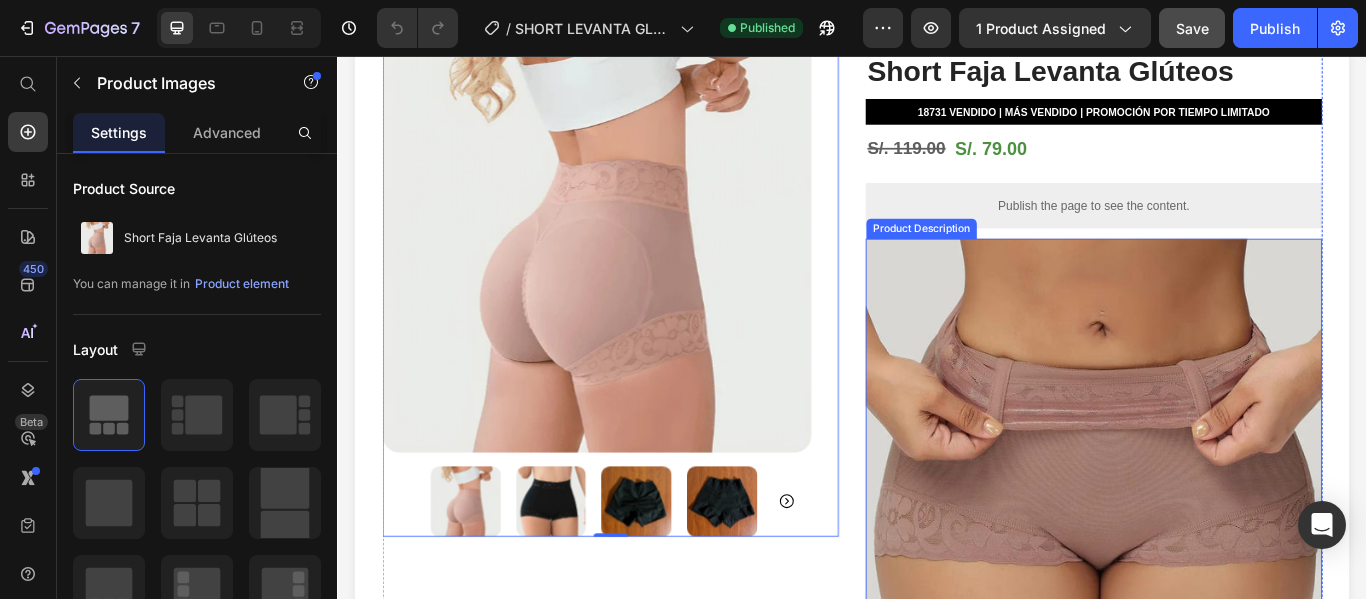 click at bounding box center [1219, 535] 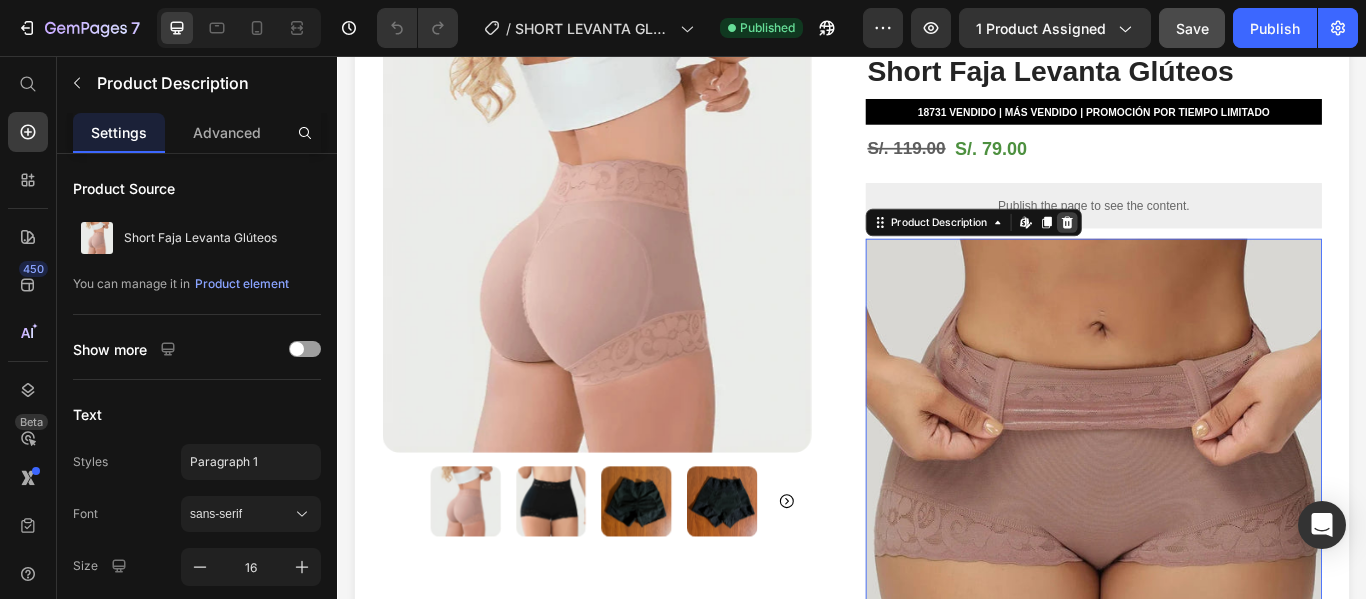 click 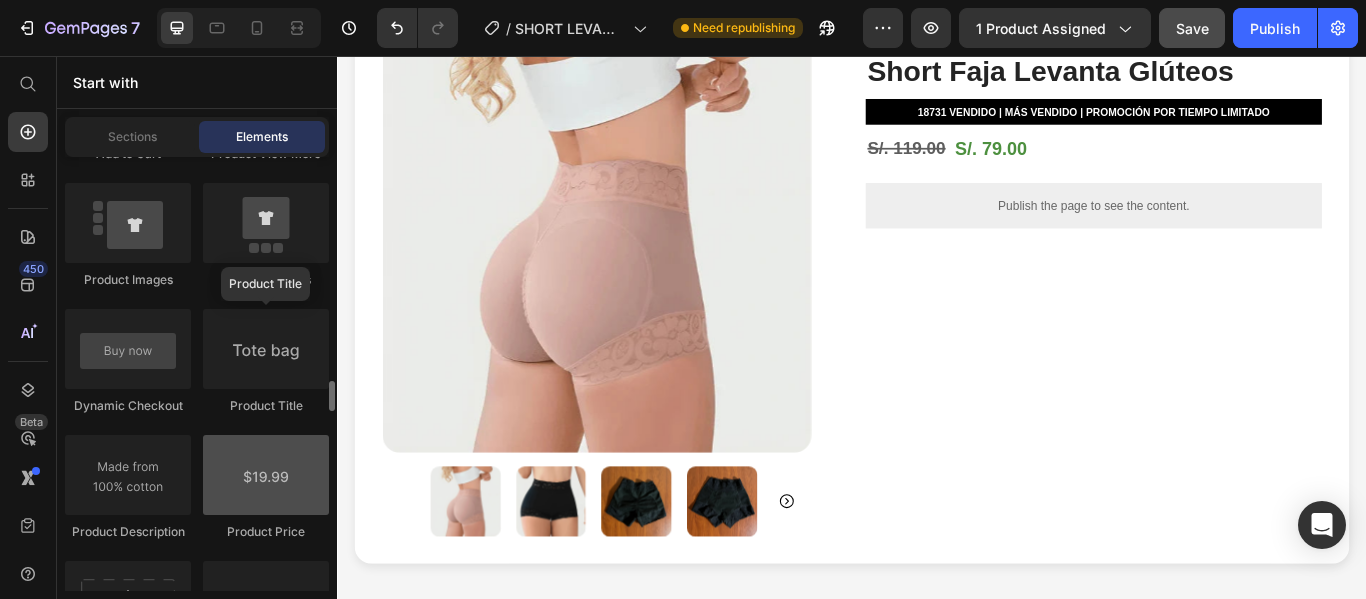 scroll, scrollTop: 3300, scrollLeft: 0, axis: vertical 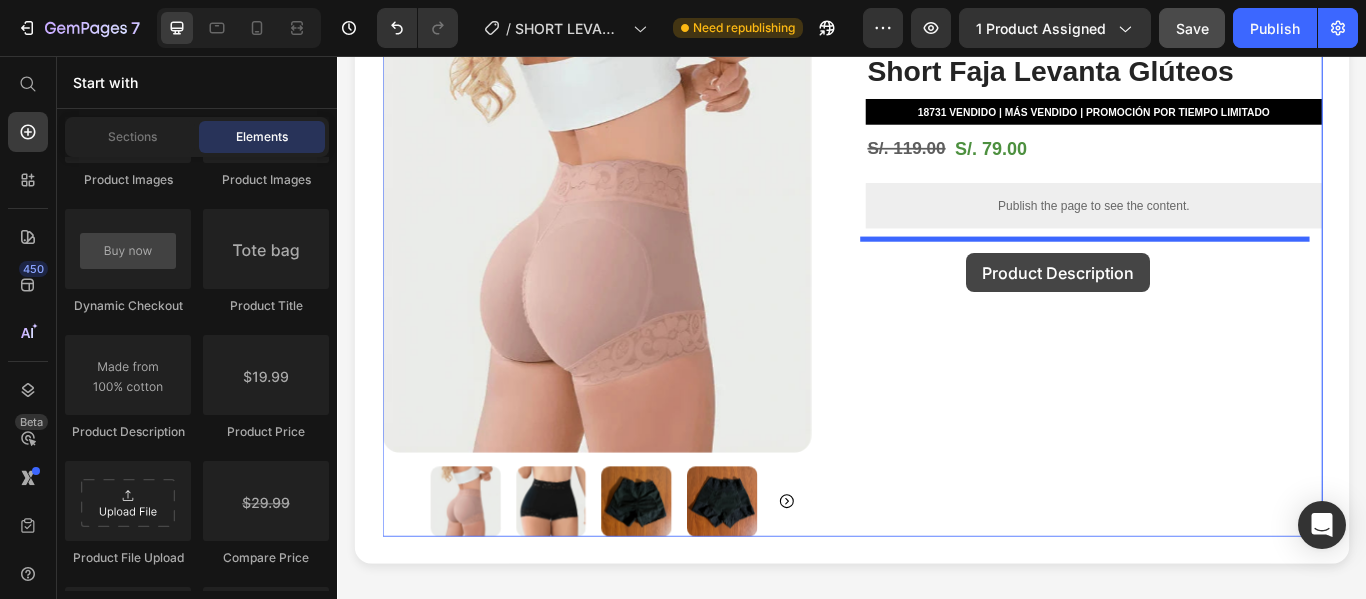 drag, startPoint x: 484, startPoint y: 422, endPoint x: 1071, endPoint y: 286, distance: 602.54877 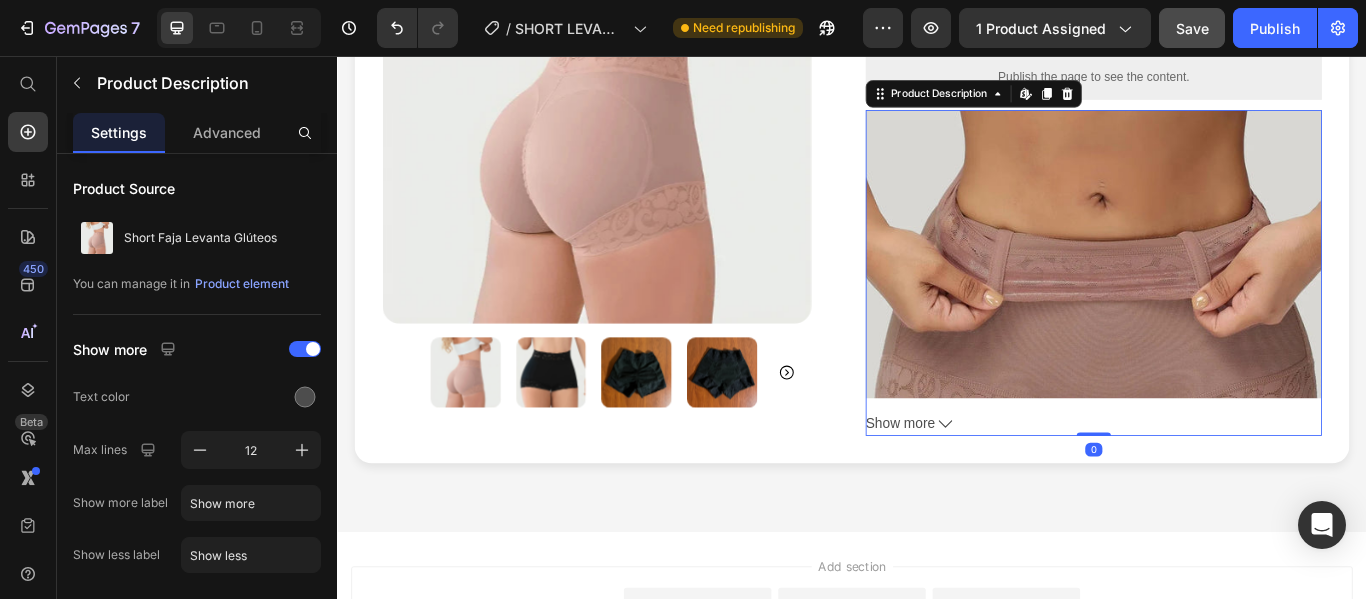 scroll, scrollTop: 400, scrollLeft: 0, axis: vertical 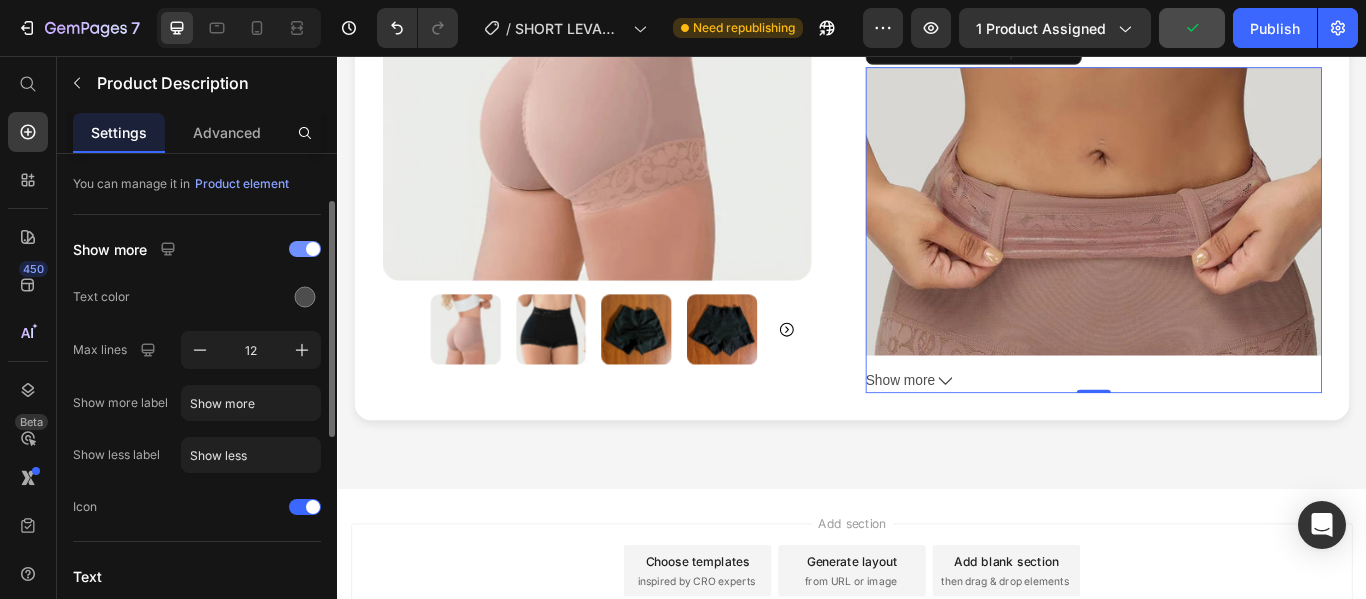 click on "Show more" 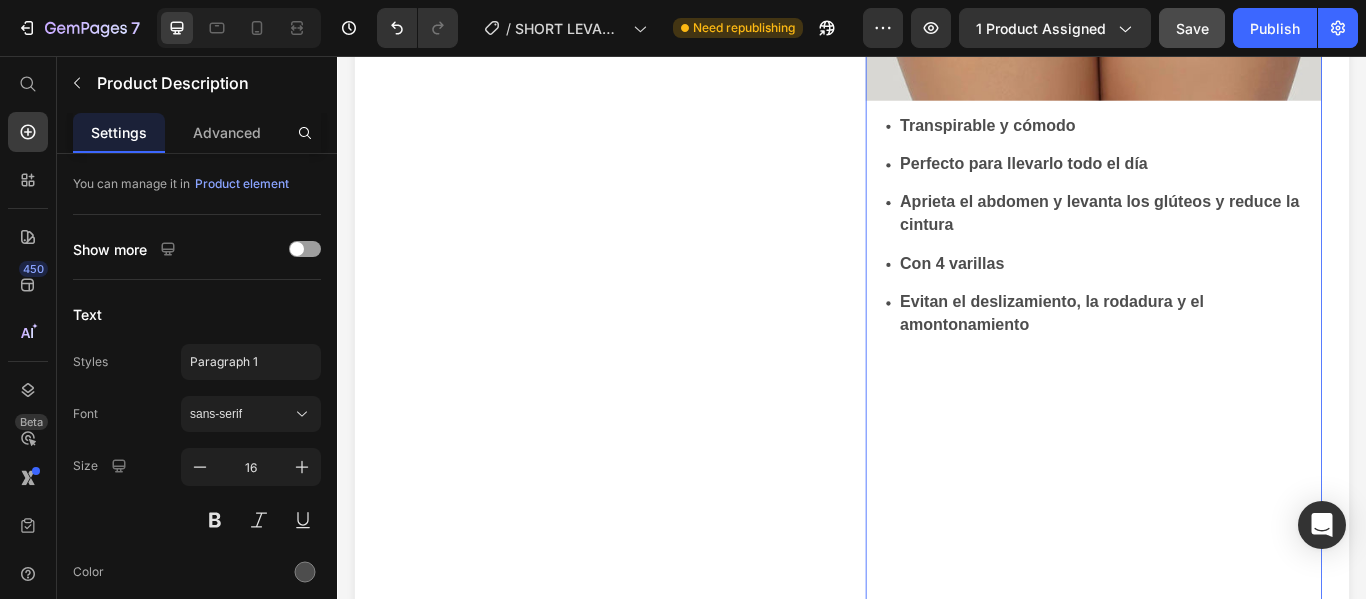 scroll, scrollTop: 900, scrollLeft: 0, axis: vertical 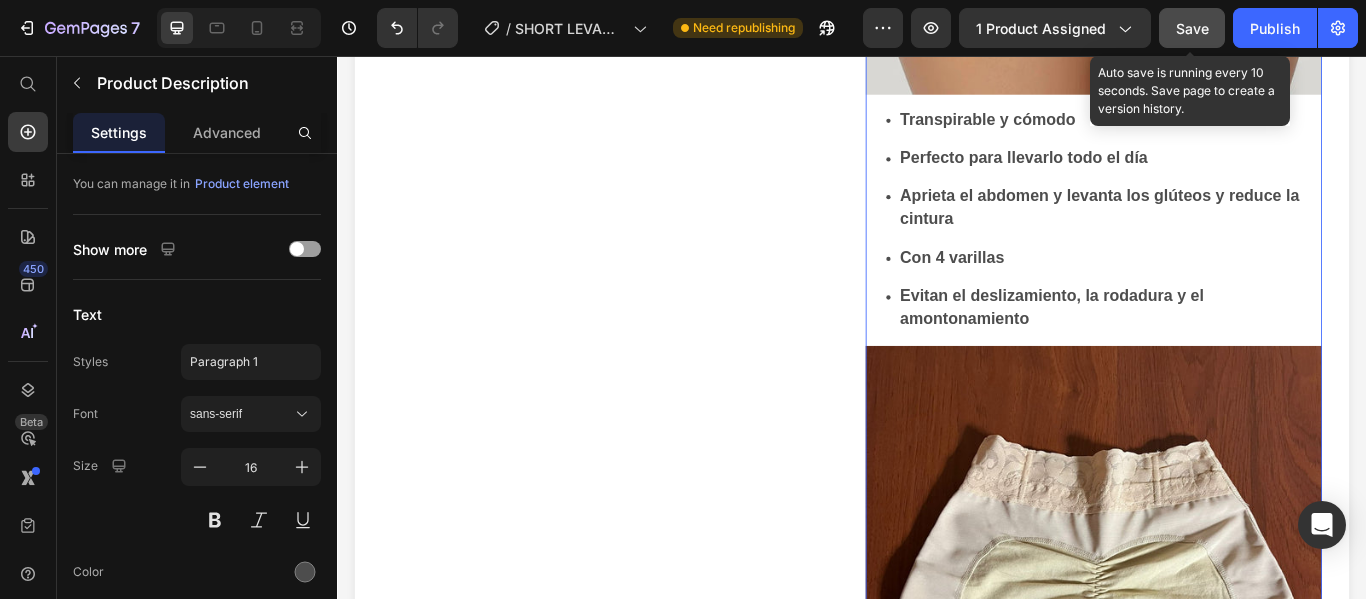 click on "Save" 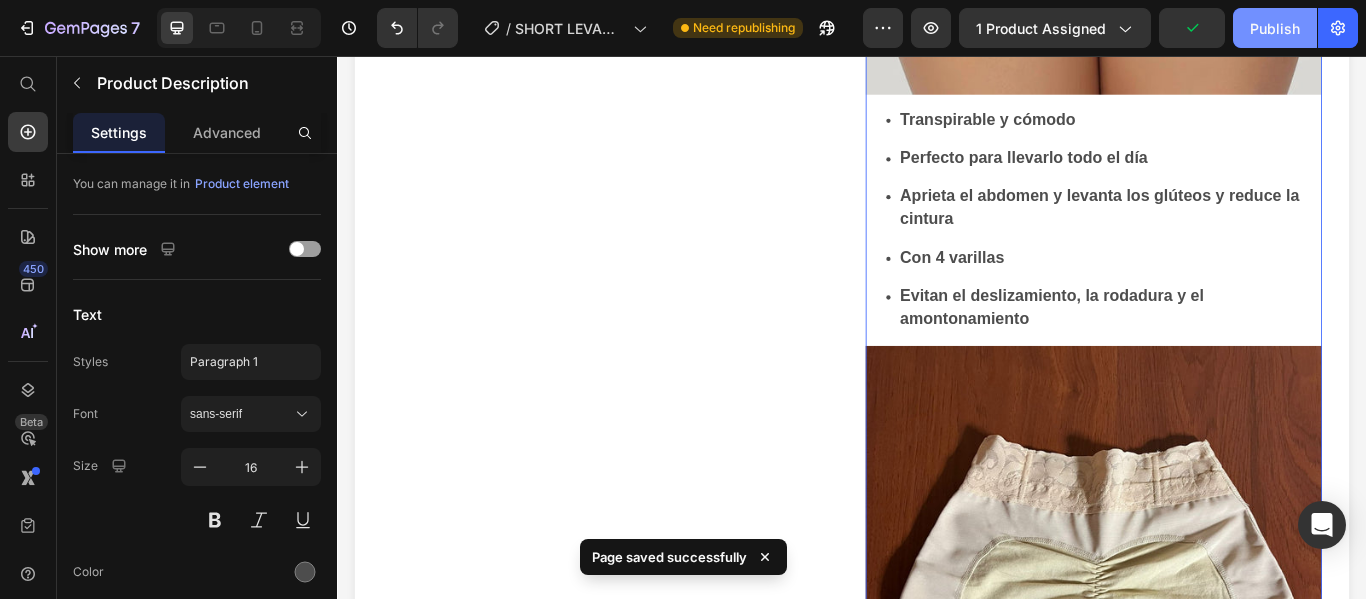 click on "Publish" 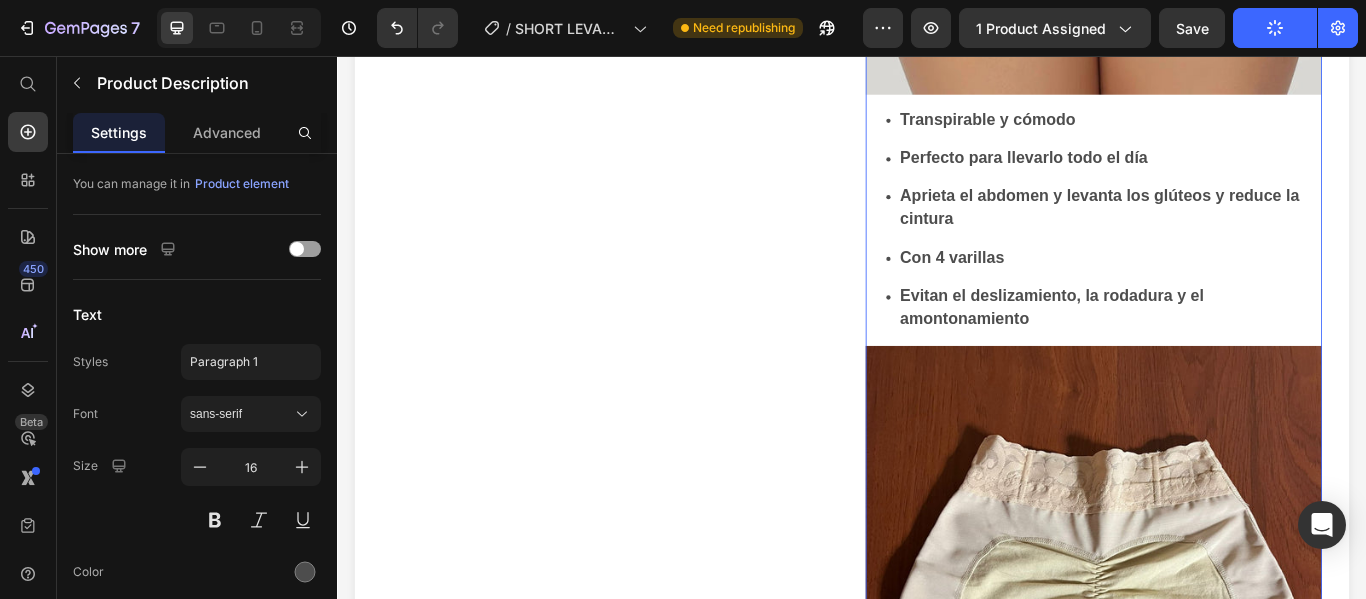 scroll, scrollTop: 1400, scrollLeft: 0, axis: vertical 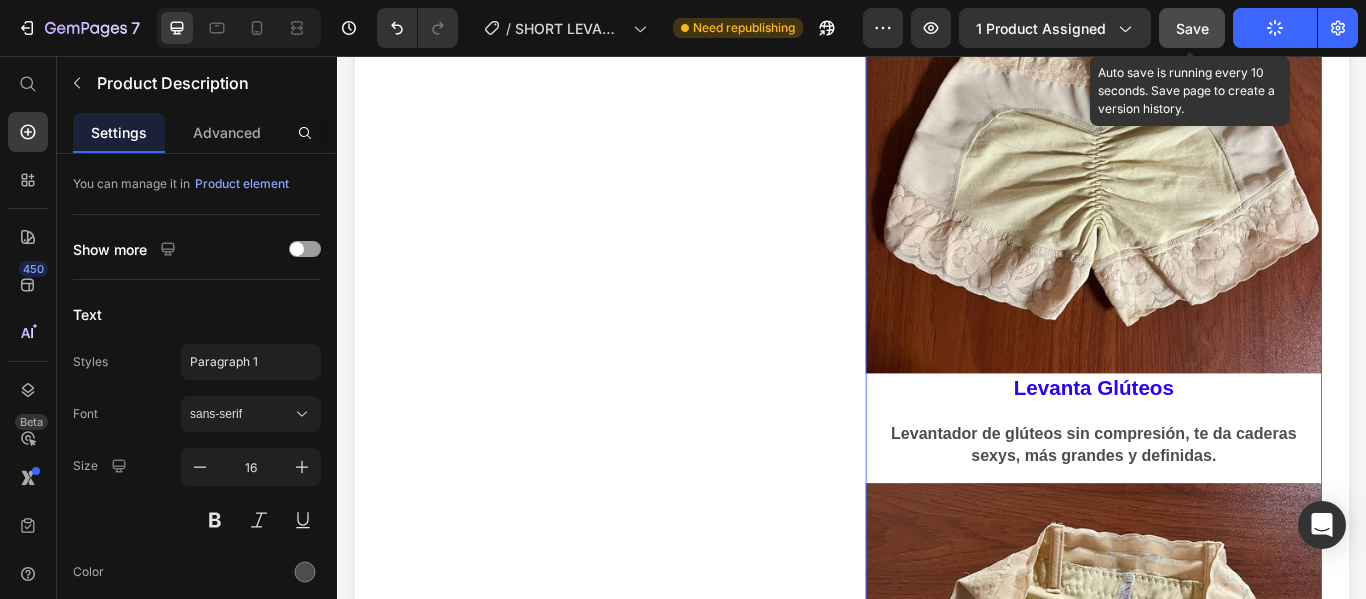click on "Save" 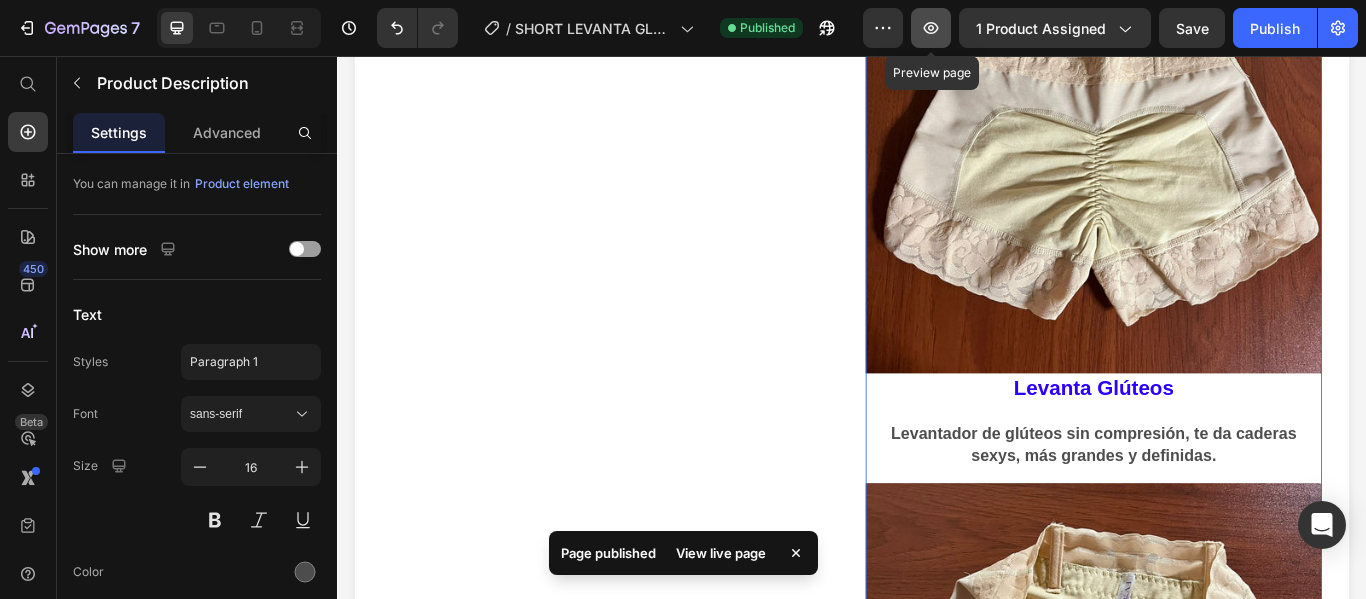 click 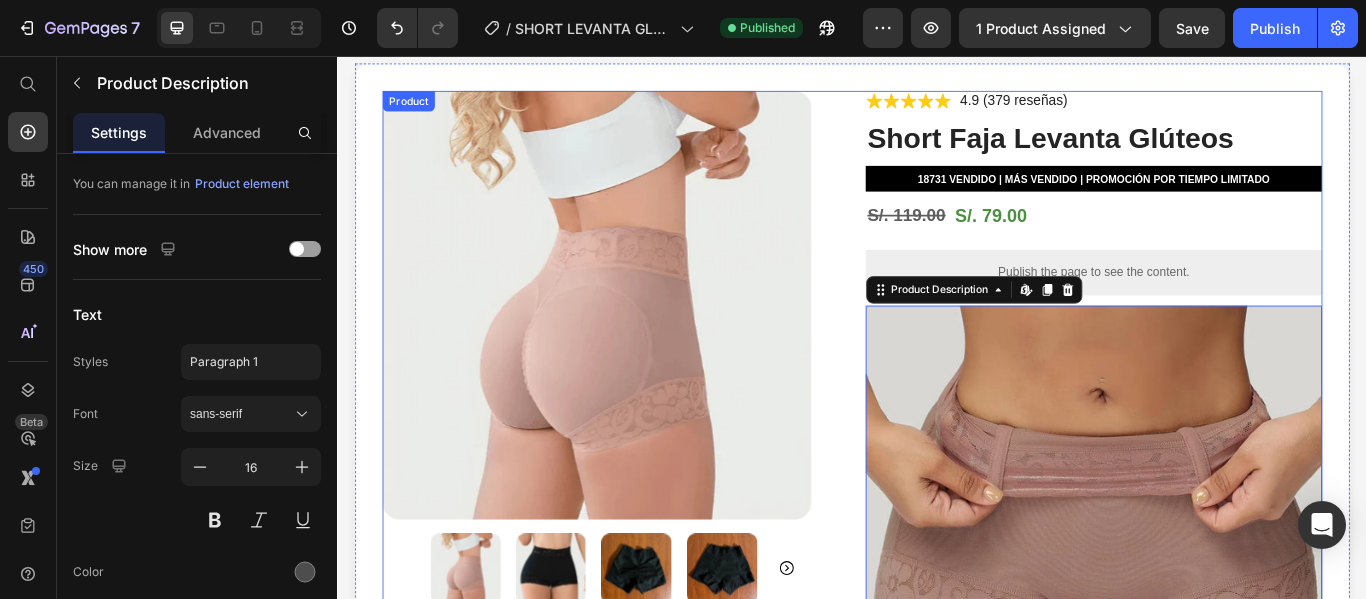 scroll, scrollTop: 0, scrollLeft: 0, axis: both 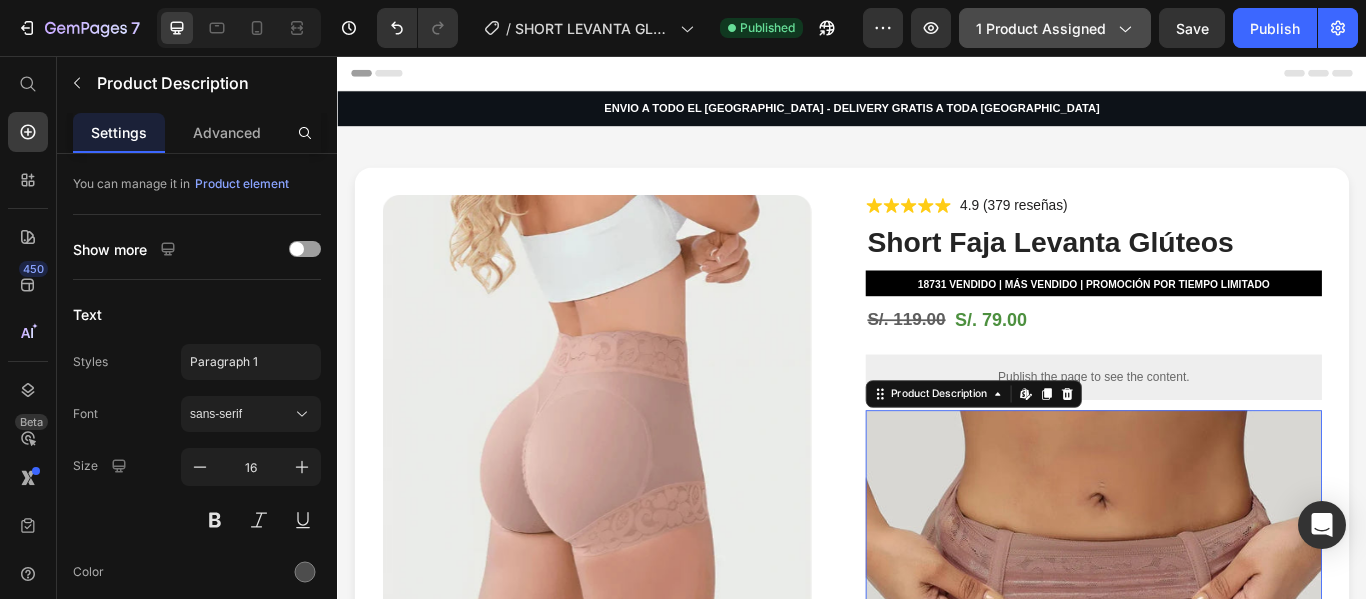 click on "1 product assigned" 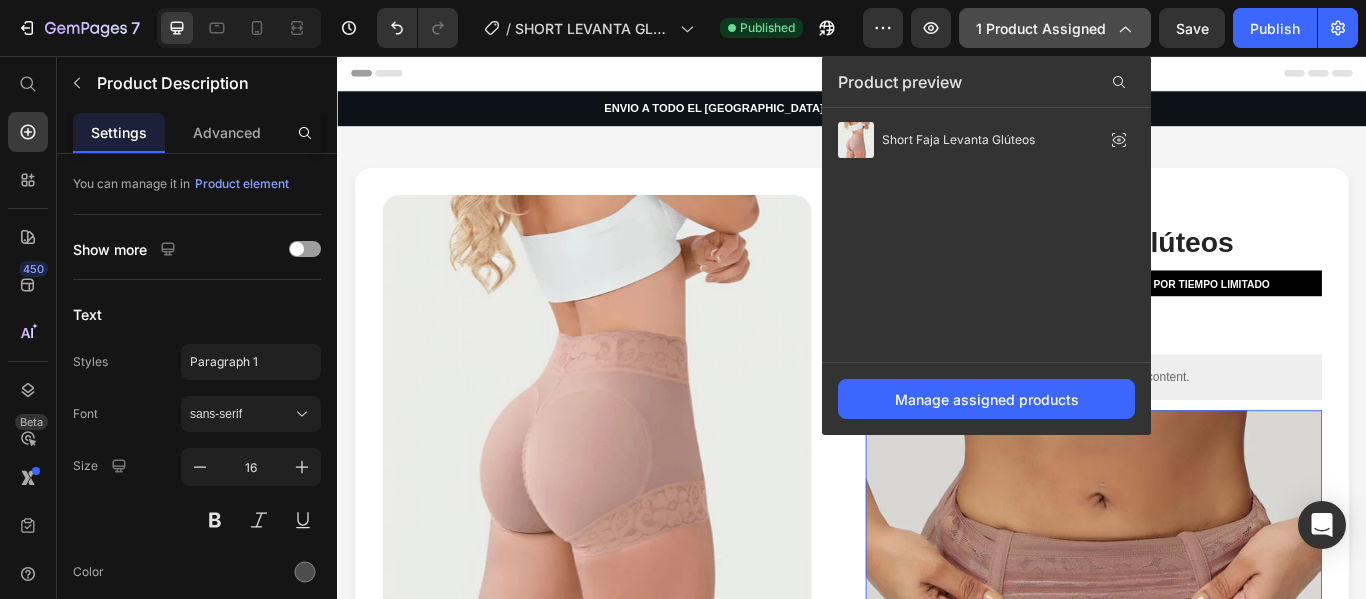click on "1 product assigned" 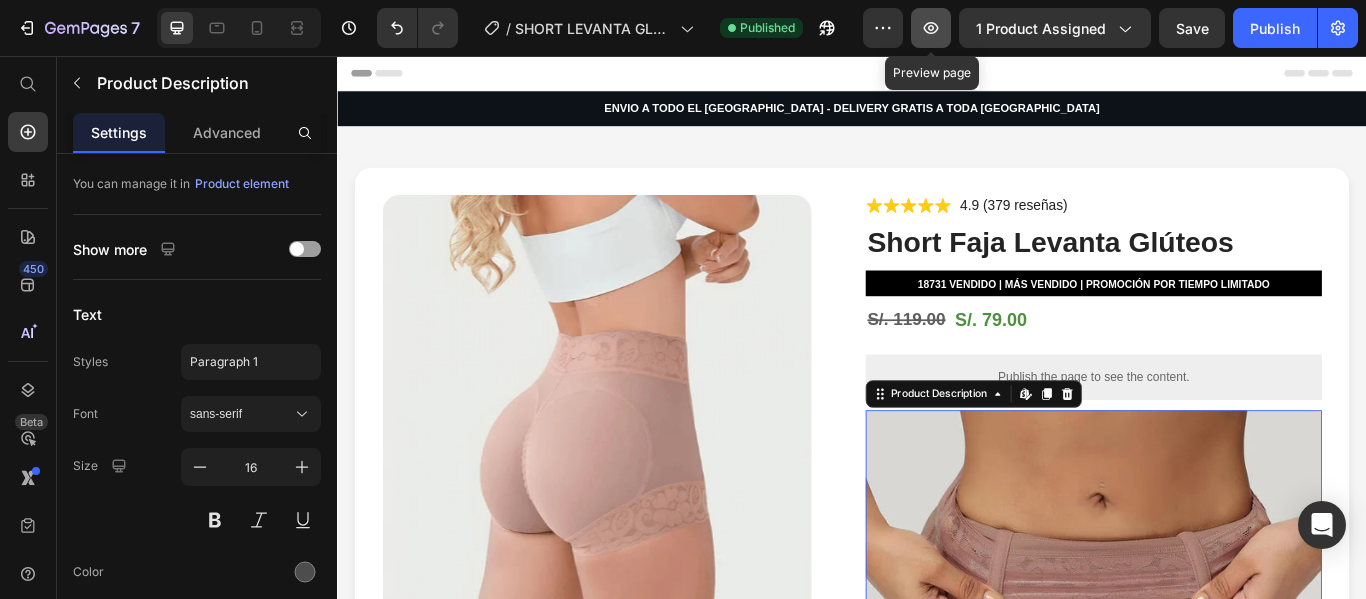 click 